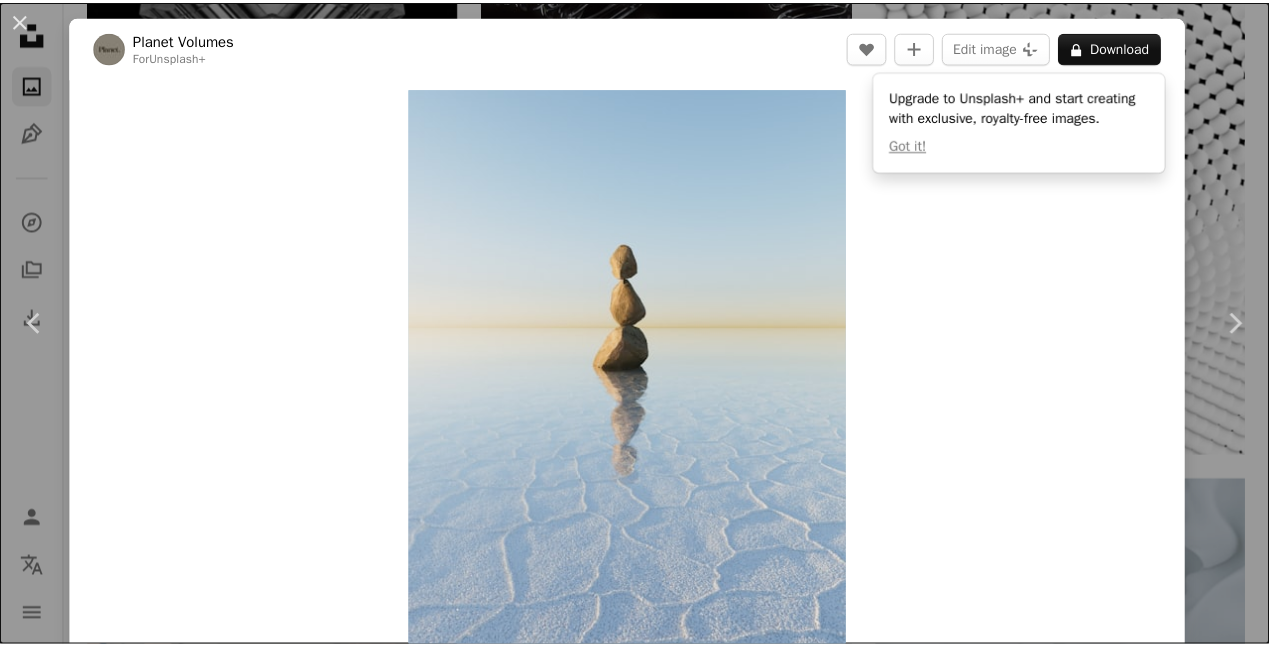 scroll, scrollTop: 5066, scrollLeft: 0, axis: vertical 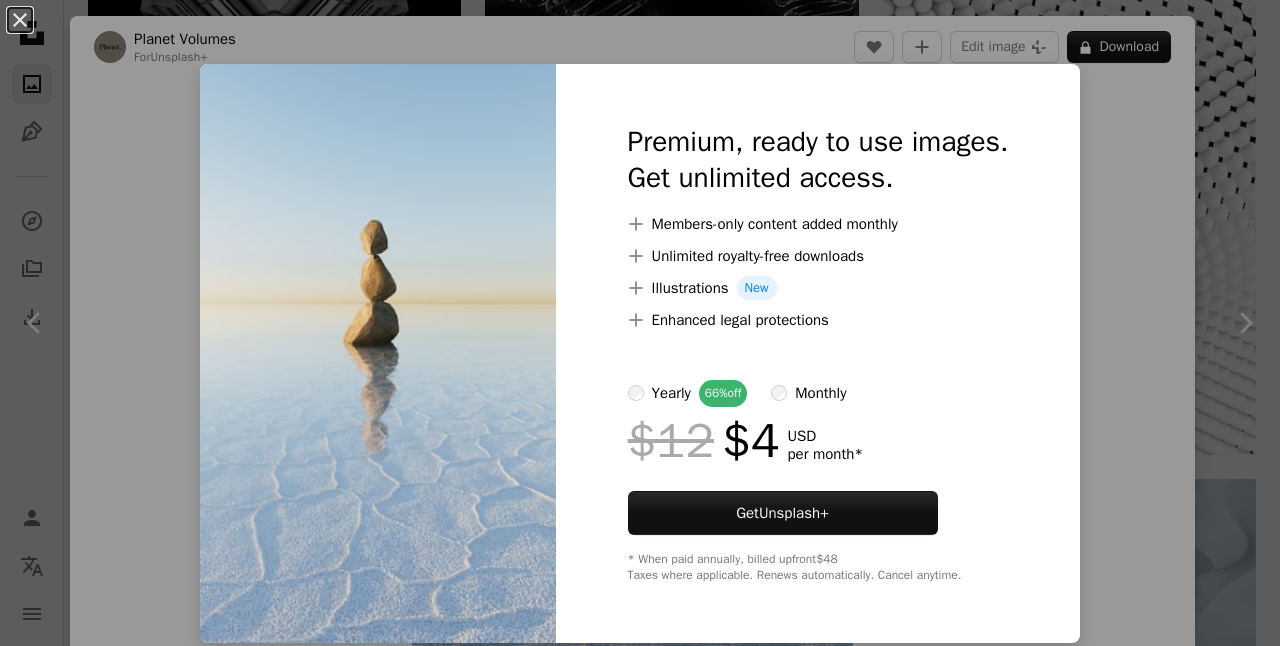 click on "An X shape Premium, ready to use images. Get unlimited access. A plus sign Members-only content added monthly A plus sign Unlimited royalty-free downloads A plus sign Illustrations  New A plus sign Enhanced legal protections yearly 66%  off monthly $12   $4 USD per month * Get  Unsplash+ * When paid annually, billed upfront  $48 Taxes where applicable. Renews automatically. Cancel anytime." at bounding box center [640, 323] 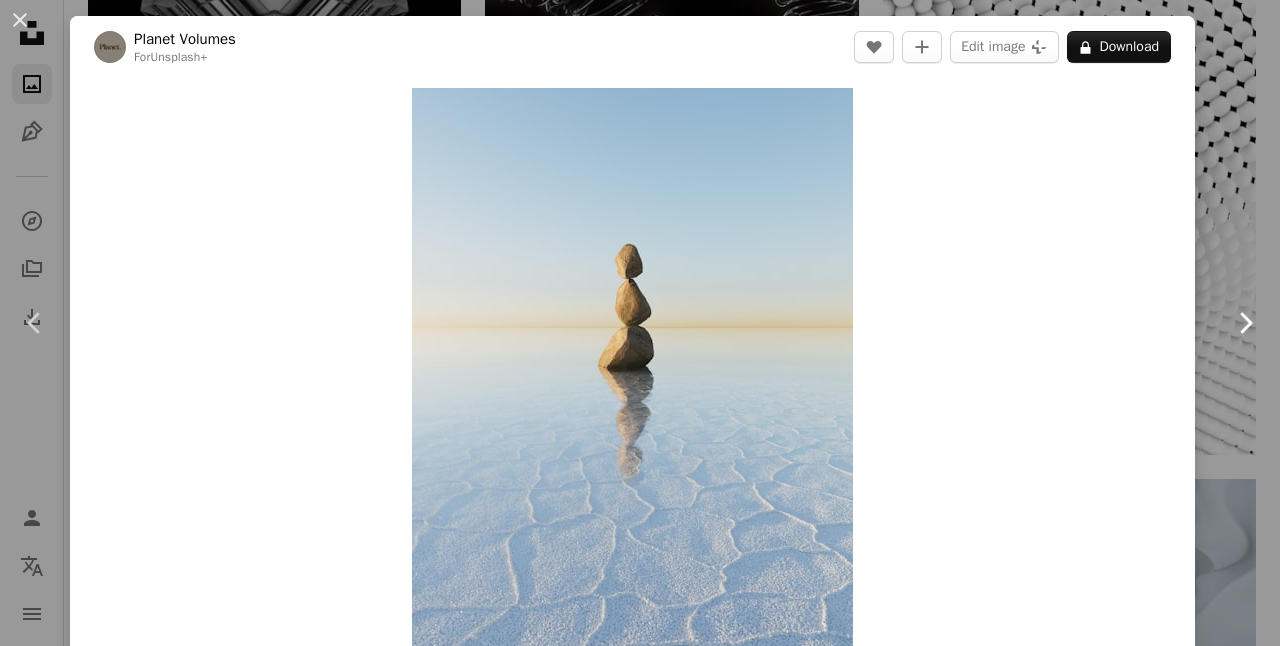 click on "Chevron right" at bounding box center (1245, 323) 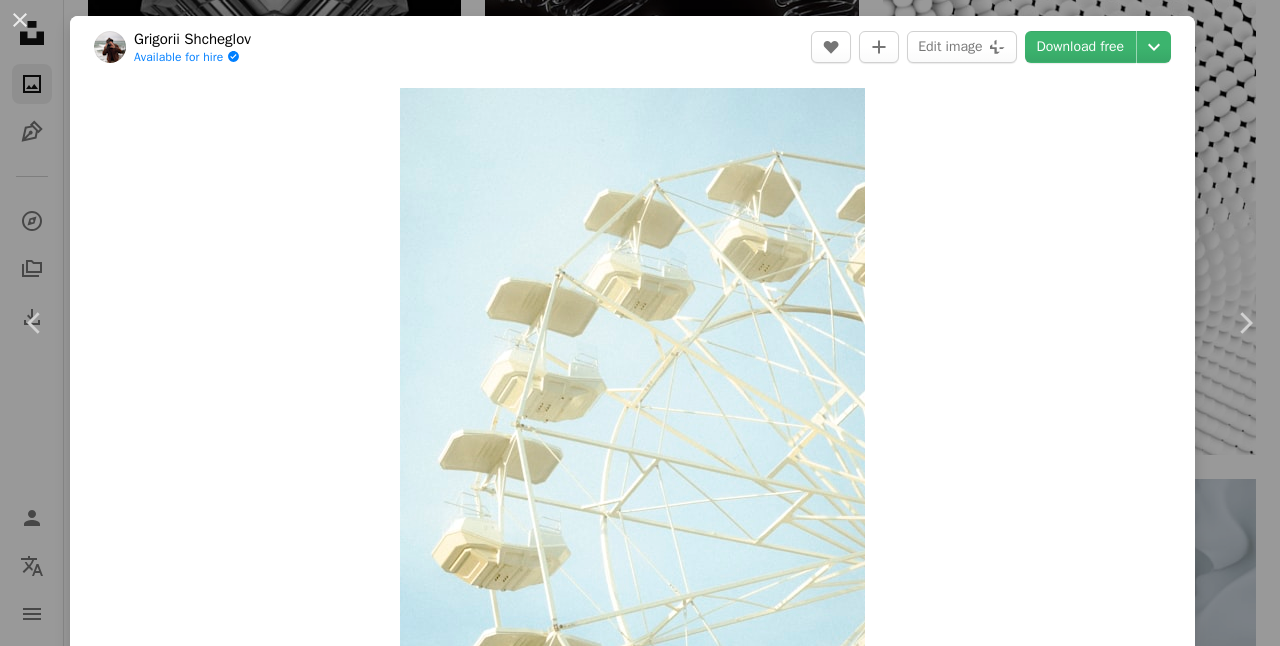 click on "Unsplash logo Unsplash Home A photo Pen Tool A compass A stack of folders Download Photos Chevron down Person Localization icon navigation menu A magnifying glass Visual search Get Unsplash+ Log in Submit an image Featured Featured Wallpapers Nature 3D Renders Textures Travel Film People Architecture & Interiors Street Photography Experimental Wallpapers Curated by  Unsplash From epic drone shots to inspiring moments in nature — enjoy the best background for your desktop or mobile.
Submit to  Wallpapers –– –––– –––– – –––– –––– –   –– –––– ––– ––  ––– ––– –– –––. Top contributors Marek Piwnicki marekpiwnicki Wolfgang Hasselmann wolfgang_hasselmann Eugene Golovesov eugene_golovesov Pawel Czerwinski pawel_czerwinski Featured wallace Henry Wallpapers Curated by  Unsplash From epic drone shots to inspiring moments in nature — enjoy the best background for your desktop or mobile.
Submit to  Wallpapers Unsplash for iOS:" at bounding box center [640, 66] 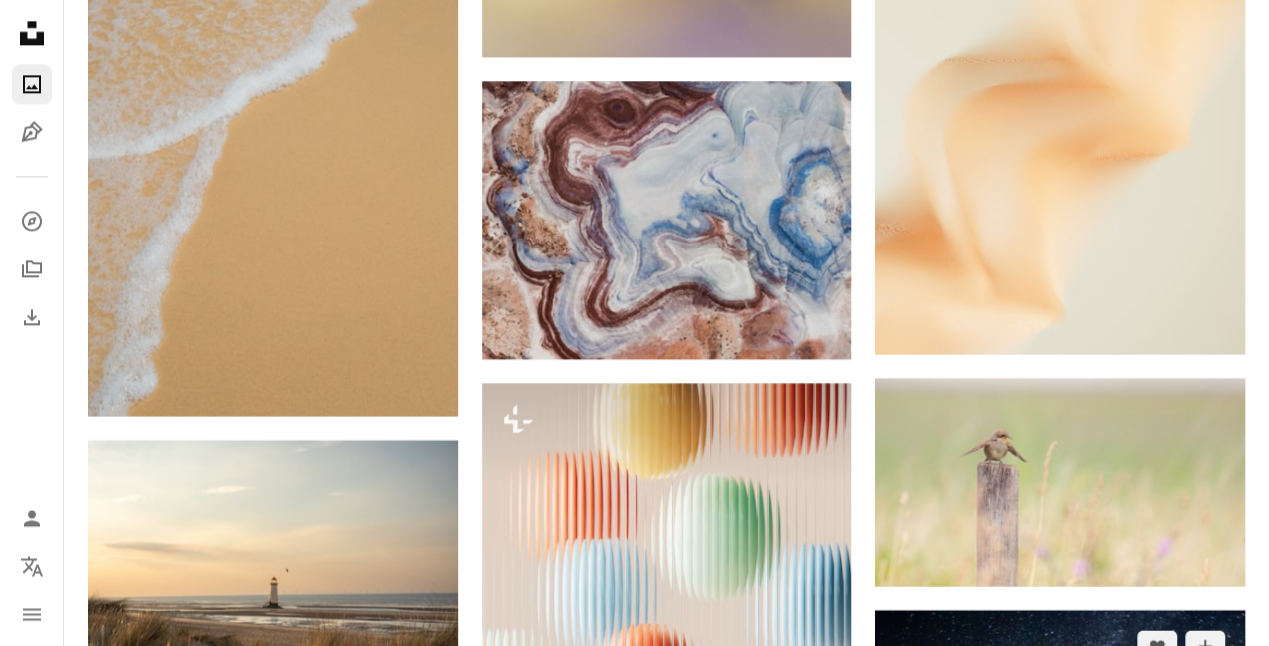 scroll, scrollTop: 9000, scrollLeft: 0, axis: vertical 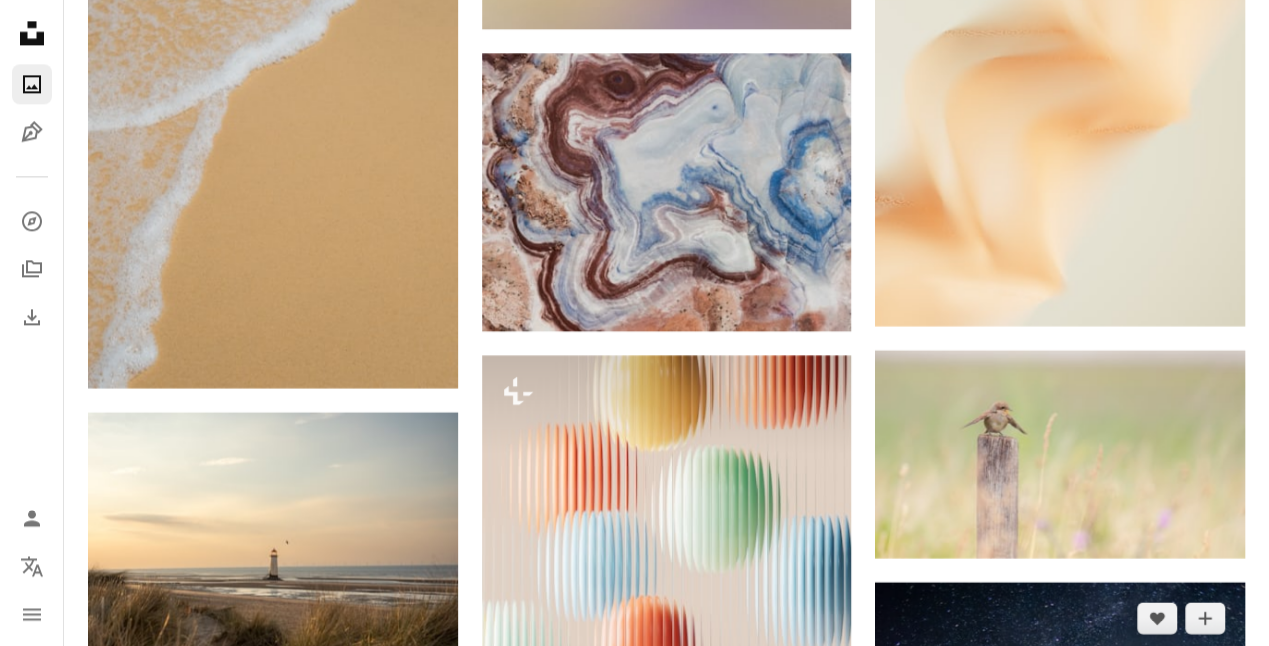 click at bounding box center [1060, 862] 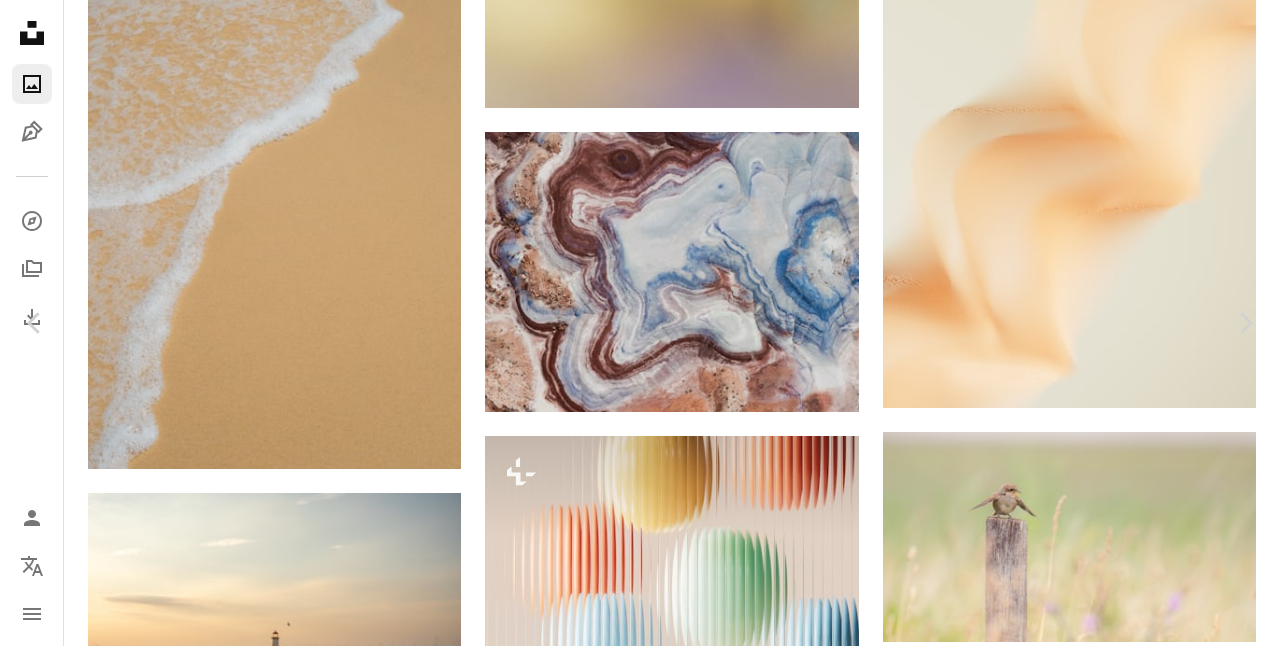 click on "Unsplash logo Unsplash Home A photo Pen Tool A compass A stack of folders Download Photos Chevron down Person Localization icon navigation menu A magnifying glass Visual search Get Unsplash+ Log in Submit an image Featured Featured Wallpapers Nature 3D Renders Textures Travel Film People Architecture & Interiors Street Photography Experimental Wallpapers Curated by  Unsplash From epic drone shots to inspiring moments in nature — enjoy the best background for your desktop or mobile.
Submit to  Wallpapers –– –––– –––– – –––– –––– –   –– –––– ––– ––  ––– ––– –– –––. Top contributors Marek Piwnicki marekpiwnicki Wolfgang Hasselmann wolfgang_hasselmann Eugene Golovesov eugene_golovesov Pawel Czerwinski pawel_czerwinski Featured wallace Henry Wallpapers Curated by  Unsplash From epic drone shots to inspiring moments in nature — enjoy the best background for your desktop or mobile.
Submit to  Wallpapers Unsplash for iOS:" at bounding box center (640, -2496) 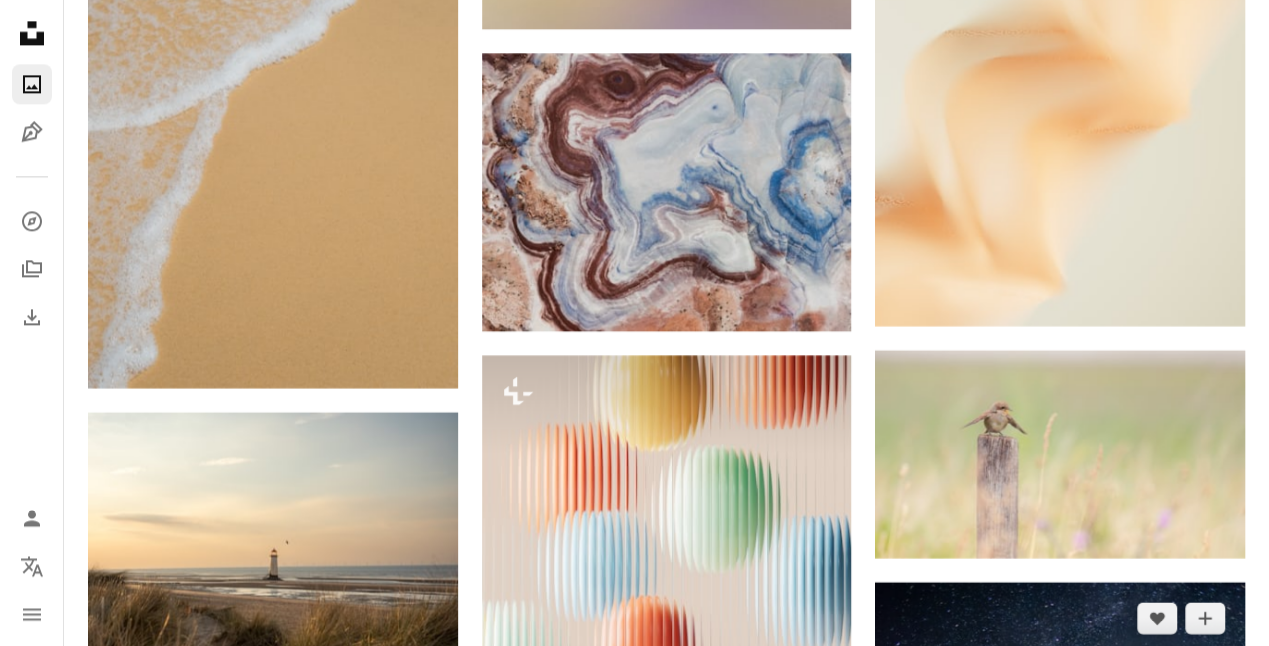 click at bounding box center (1060, 862) 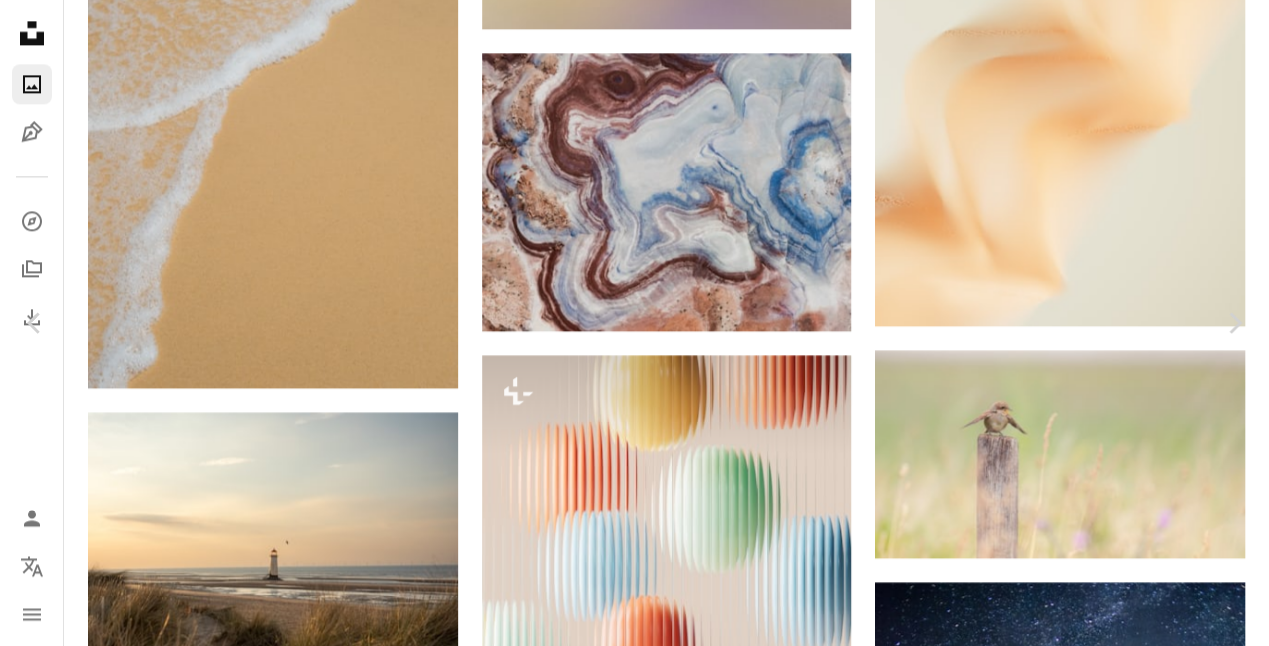 click on "Chevron down" 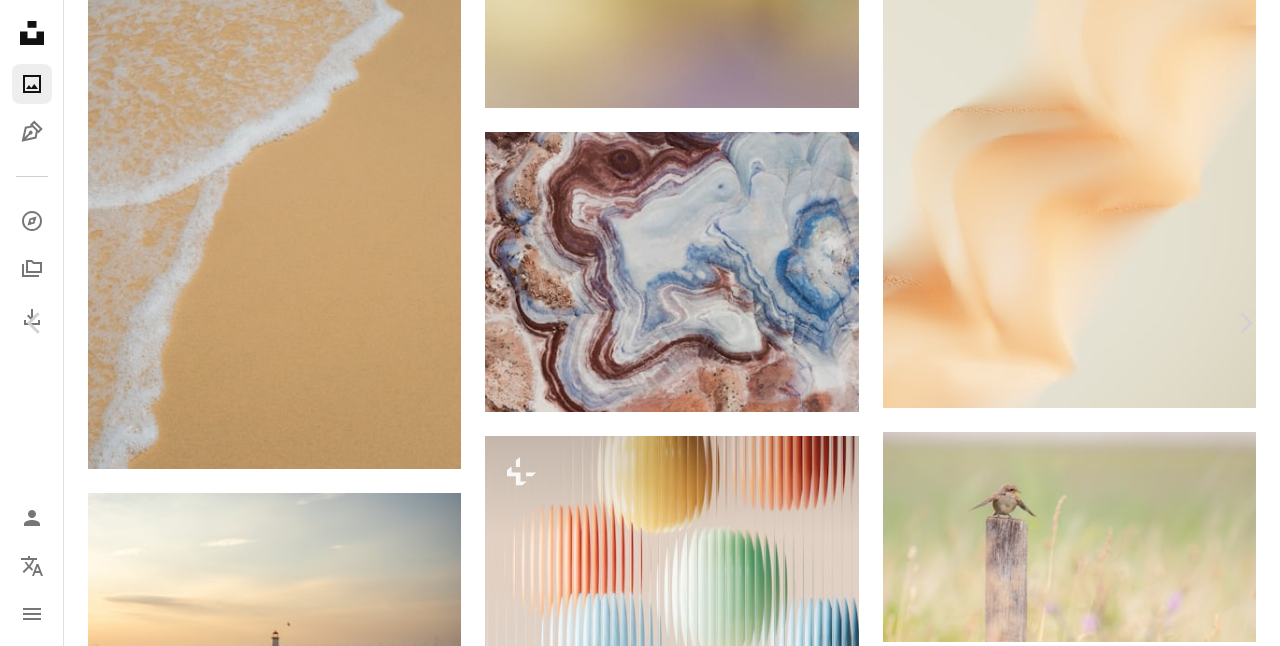 click on "An X shape Chevron left Chevron right [FIRST] [LAST] Available for hire A checkmark inside of a circle A heart A plus sign Edit image   Plus sign for Unsplash+ Download free Chevron down Zoom in Views [NUMBER], [NUMBER] Downloads [NUMBER] Featured in Photos ,  Wallpapers A forward-right arrow Share Info icon Info More Actions "Stars Above" A map marker [CITY], [REGION], [CITY], [COUNTRY] Calendar outlined Published  [NUMBER] weeks ago Camera [BRAND], [MODEL] Safety Free to use under the  Unsplash License night france wallpapers backgrounds space cloud universe scenery starry sky california outdoors astronomy mountain range outer space Free stock photos Browse premium related images on iStock  |  Save 20% with code UNSPLASH20 View more on iStock  ↗ Related images A heart A plus sign [FIRST] [LAST] Arrow pointing down A heart A plus sign [FIRST] [LAST] Available for hire A checkmark inside of a circle Arrow pointing down A heart A plus sign [FIRST] [LAST] Available for hire A checkmark inside of a circle" at bounding box center [640, 4331] 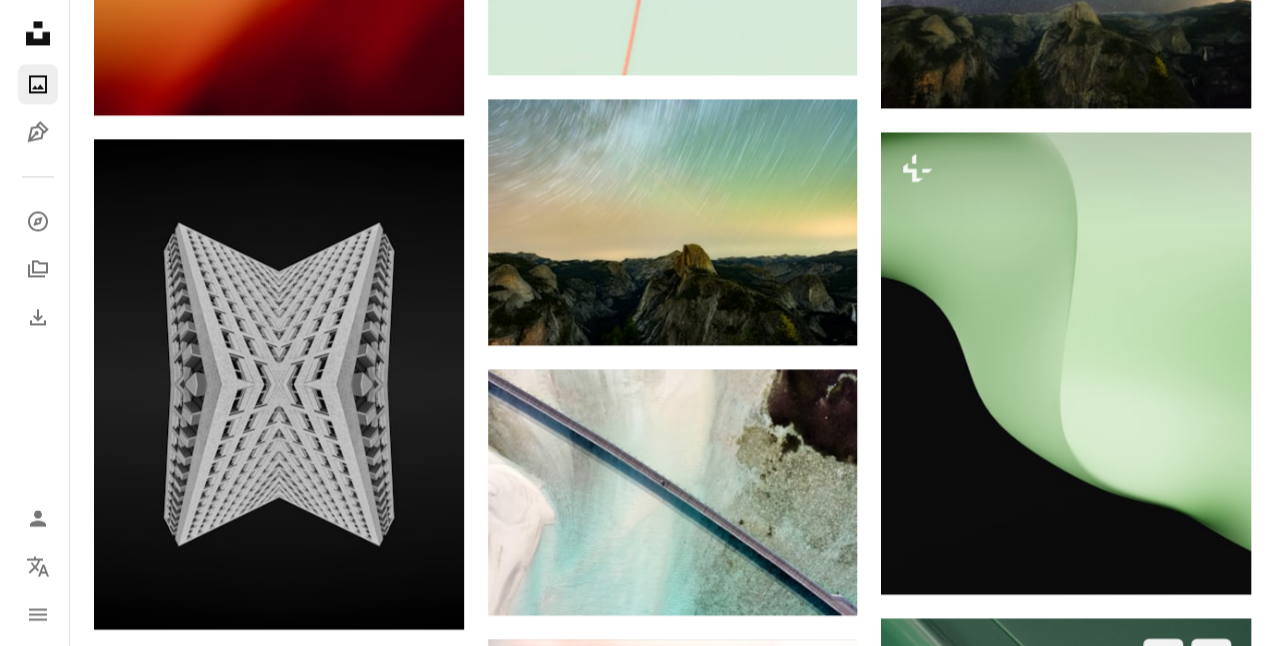 scroll, scrollTop: 16866, scrollLeft: 0, axis: vertical 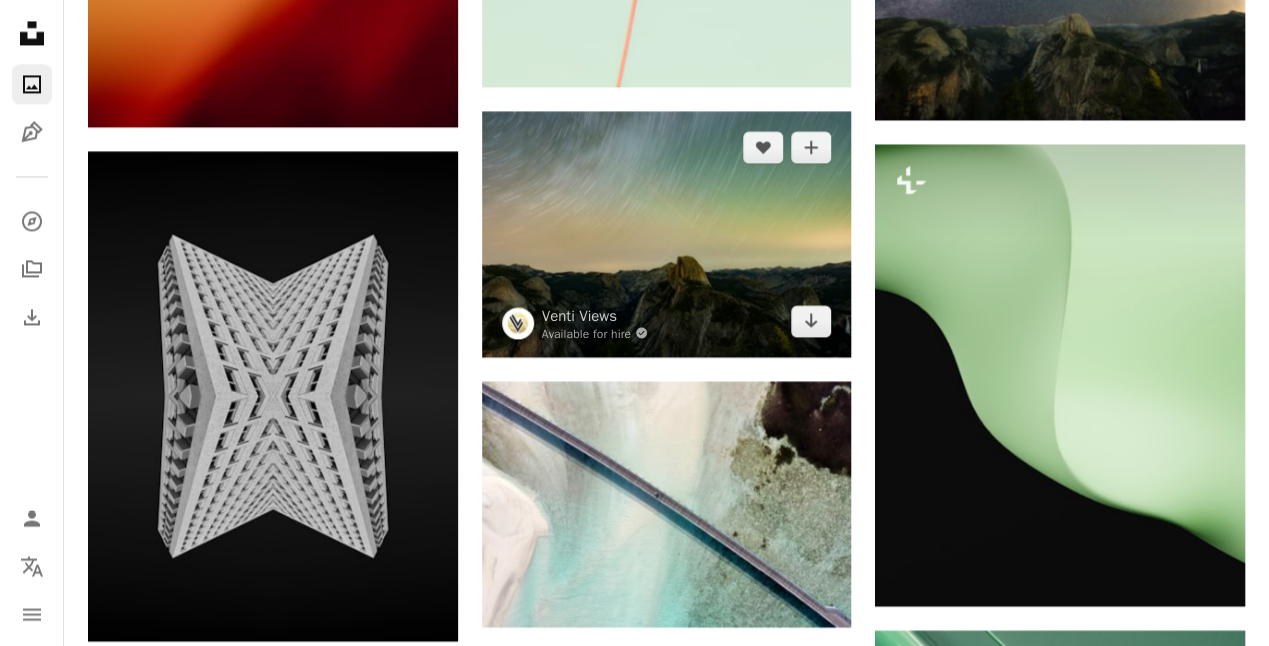 click at bounding box center (667, 234) 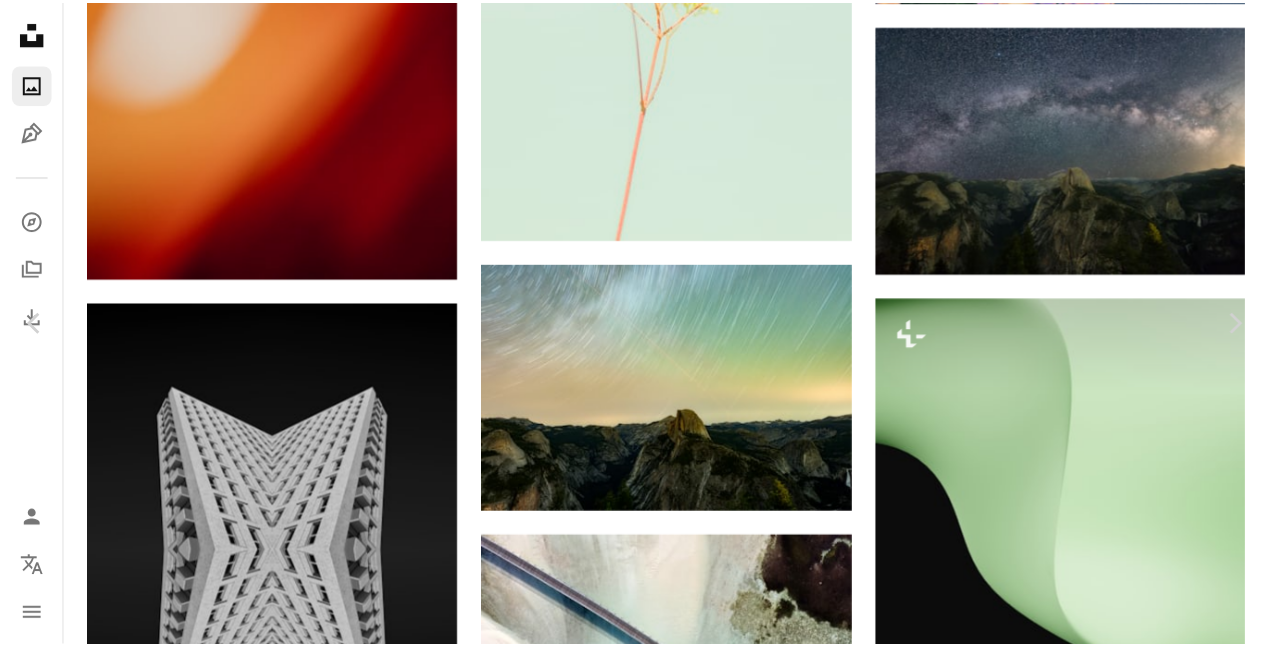 scroll, scrollTop: 0, scrollLeft: 0, axis: both 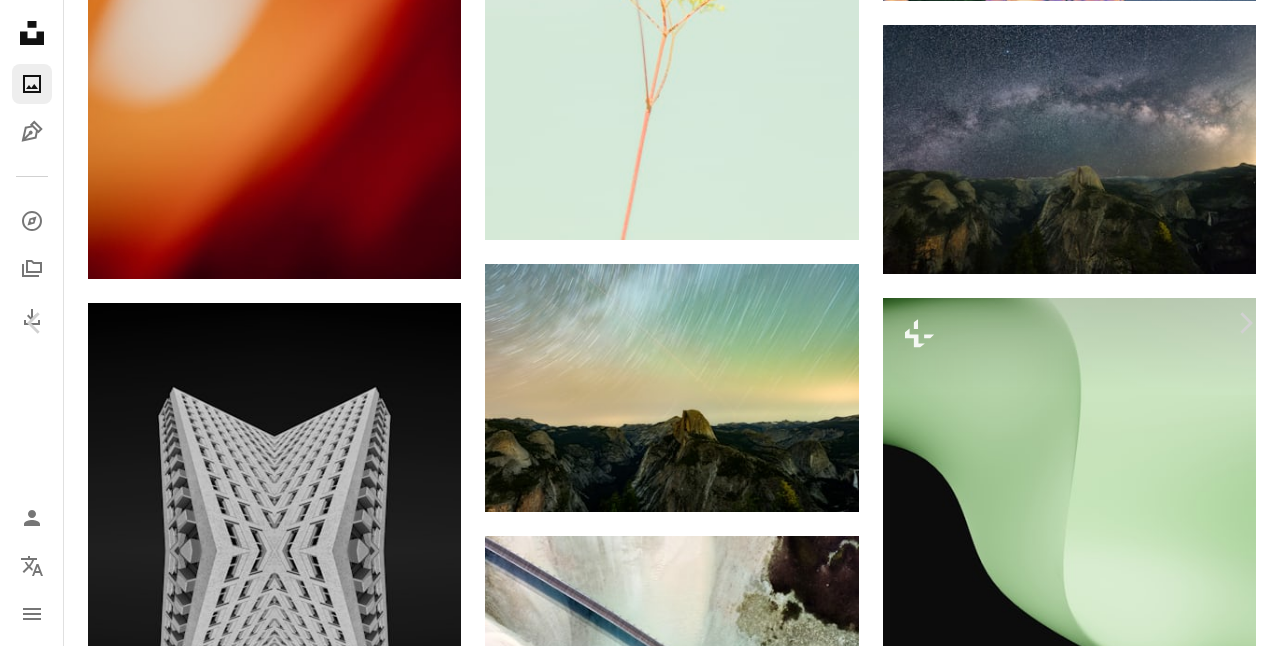 click on "An X shape Chevron left Chevron right [FIRST] Views Available for hire A checkmark inside of a circle A heart A plus sign Edit image   Plus sign for Unsplash+ Download free Chevron down Zoom in Views [NUMBER] Downloads [NUMBER] Featured in Photos ,  Wallpapers A forward-right arrow Share Info icon Info More Actions A map marker [PARK_NAME], [STATE], [COUNTRY] Calendar outlined Published on  [MONTH] [DAY], [YEAR] Camera [BRAND], [MODEL] Safety Free to use under the  Unsplash License galaxy stars milky way wallpapers backgrounds [PARK_NAME] green night cloud scenery [COUNTRY] outdoors astronomy mountain range cliff panoramic Creative Commons images Browse premium related images on iStock  |  Save 20% with code UNSPLASH20 View more on iStock  ↗ Related images A heart A plus sign [FIRST] [LAST] Arrow pointing down Plus sign for Unsplash+ A heart A plus sign [FIRST] [LAST] For  Unsplash+ A lock   Download A heart A plus sign [FIRST] [LAST] Arrow pointing down A heart A plus sign A heart" at bounding box center (640, 4972) 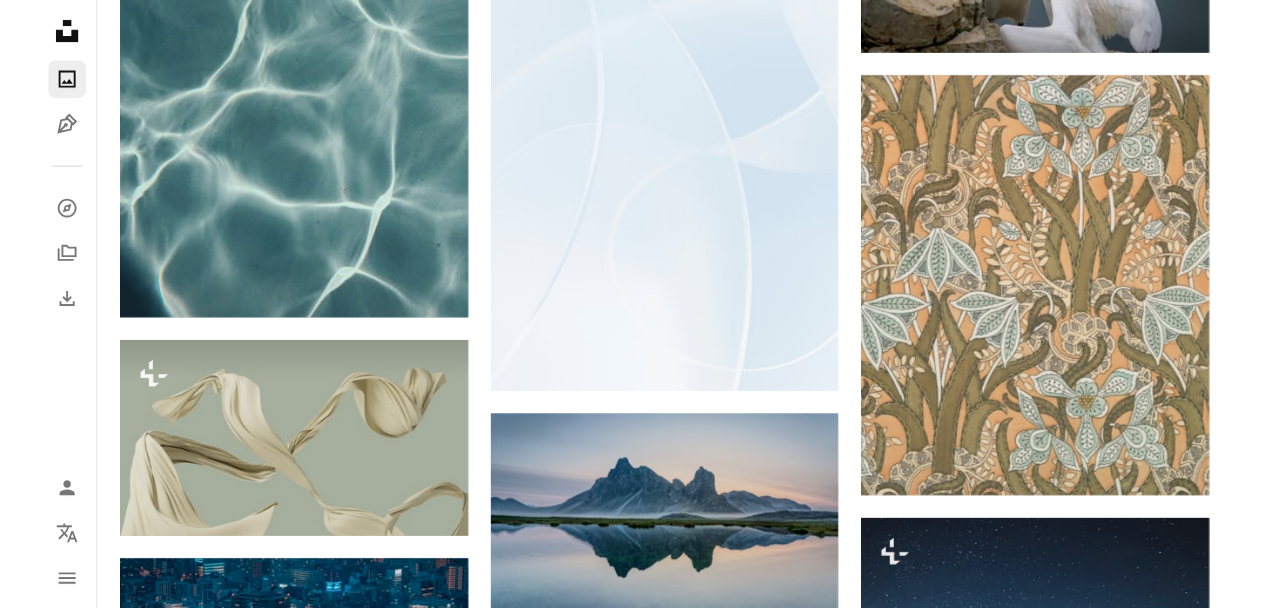 scroll, scrollTop: 18600, scrollLeft: 0, axis: vertical 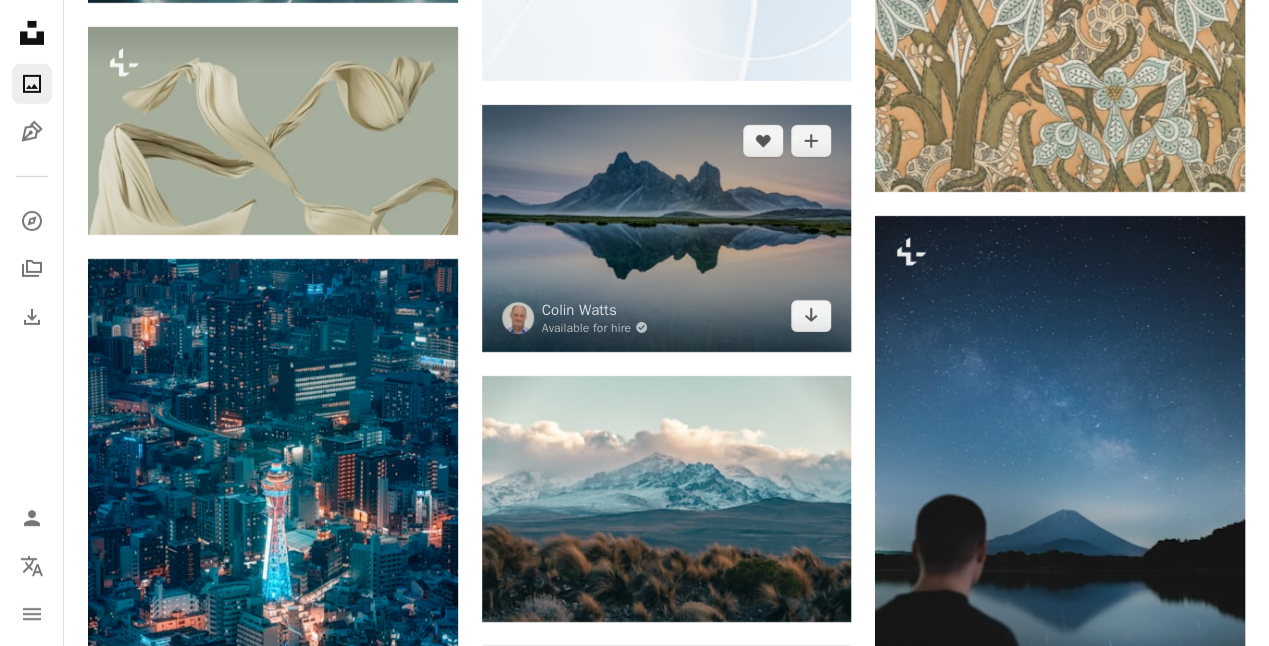 click at bounding box center (667, 228) 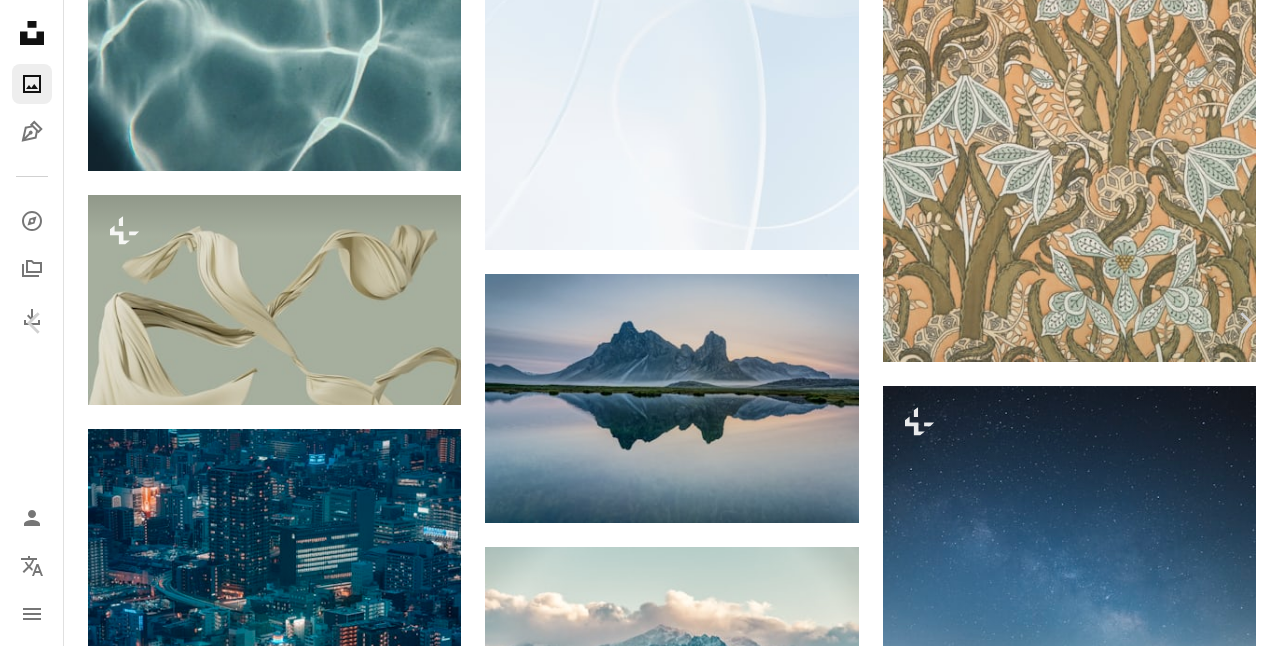 click on "Chevron down" 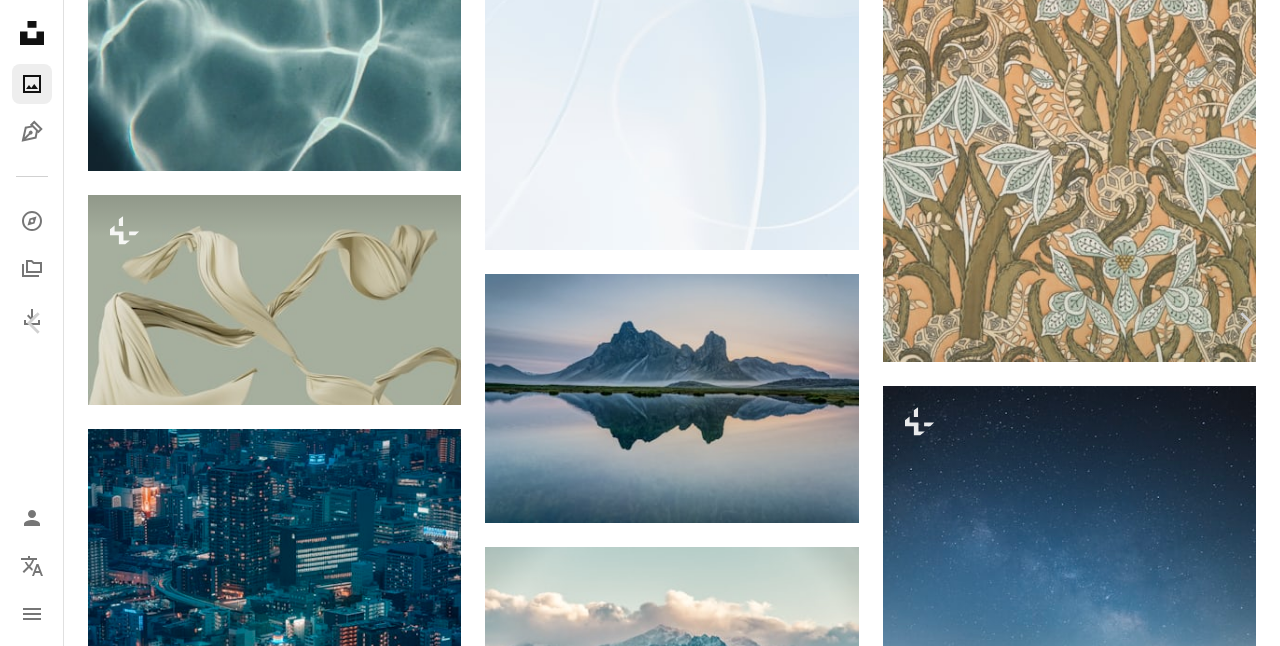 click on "Original Size   ( 8640 x 5760 )" at bounding box center [1070, 4812] 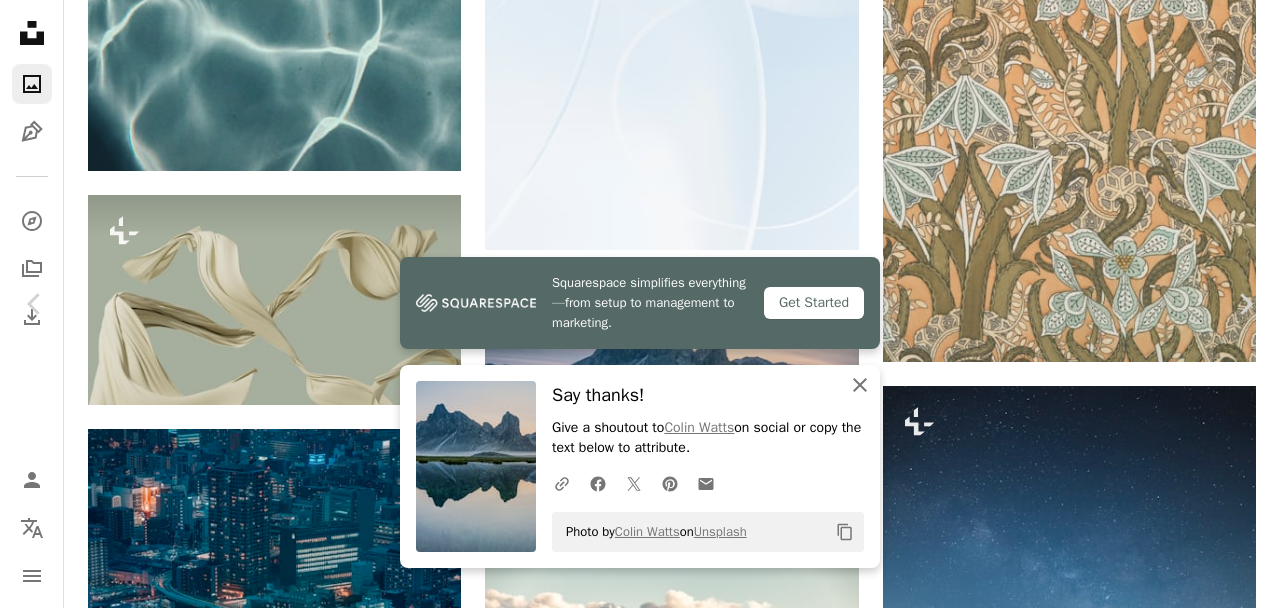 click on "An X shape" 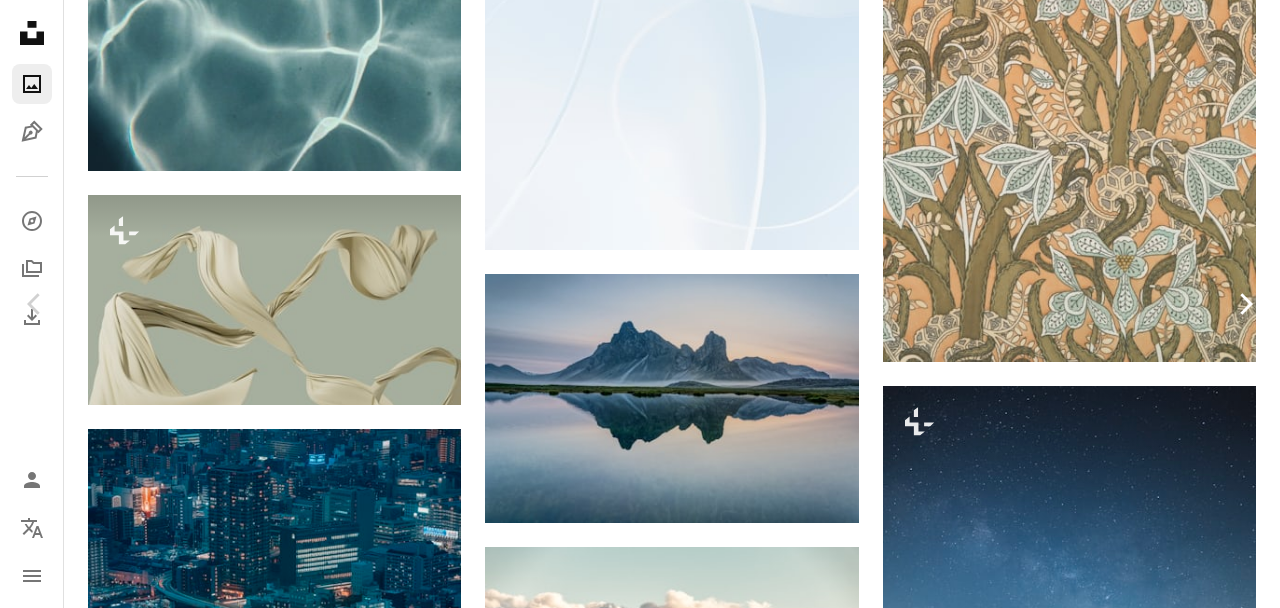 click on "Chevron right" at bounding box center [1245, 304] 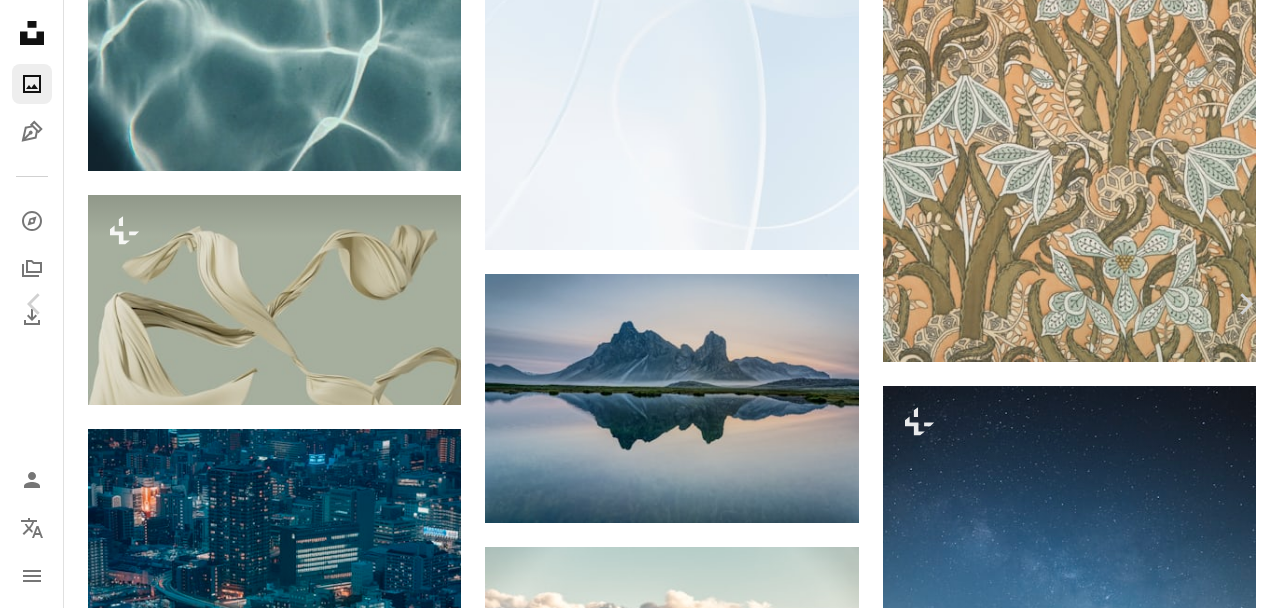 click on "An X shape Chevron left Chevron right [FIRST] [LAST] For  Unsplash+ A heart A plus sign Edit image   Plus sign for Unsplash+ A lock   Download Zoom in Featured in Photos ,  Wallpapers A forward-right arrow Share More Actions Weather › Fog A lone figure gazes at a glowing alien orb radiating light through thick night fog. 3D render. Calendar outlined Published on  [MONTH] [DAY], [YEAR] Safety Licensed under the  Unsplash+ License wallpaper background night alien 3d render wallpapers backgrounds digital art cinematic evening moody mysterious 3d art night time grainy night scene 3d image digital render dramatic lighting nightfall Free images From this series Chevron right Related images" at bounding box center (640, 4894) 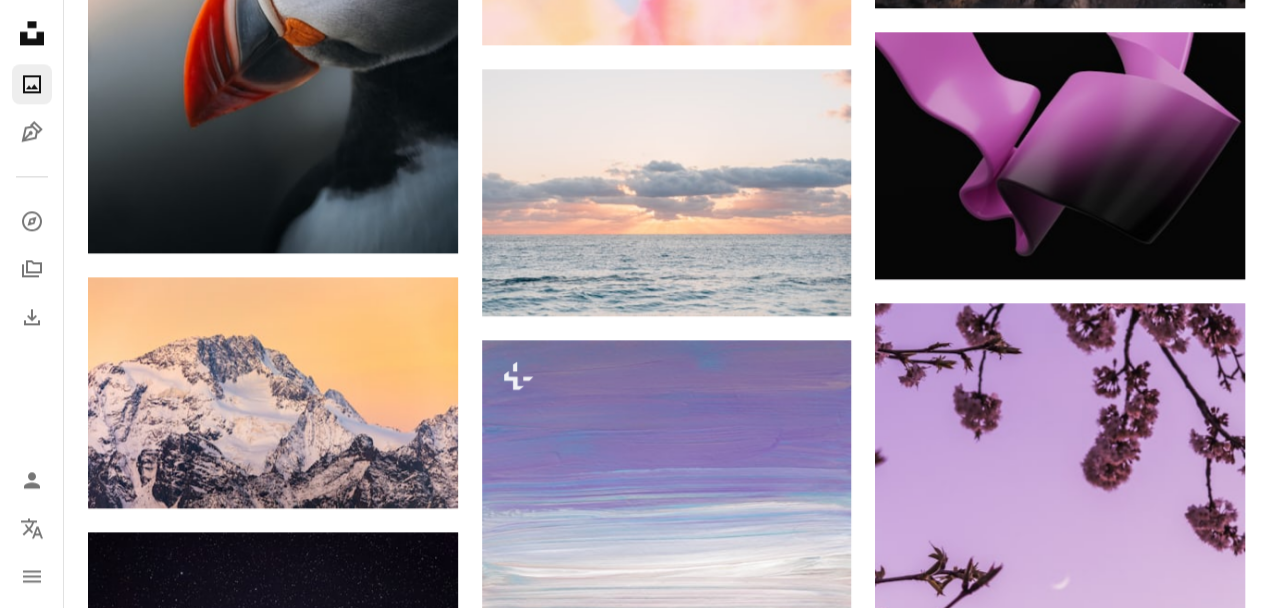 scroll, scrollTop: 20600, scrollLeft: 0, axis: vertical 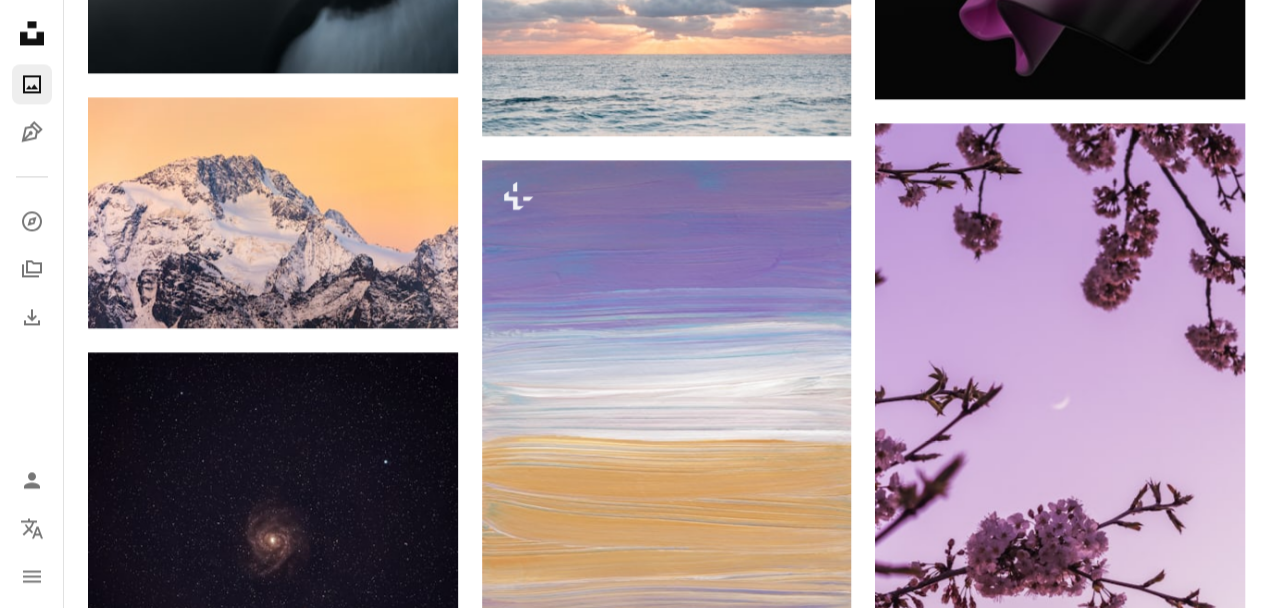 click at bounding box center [1060, 824] 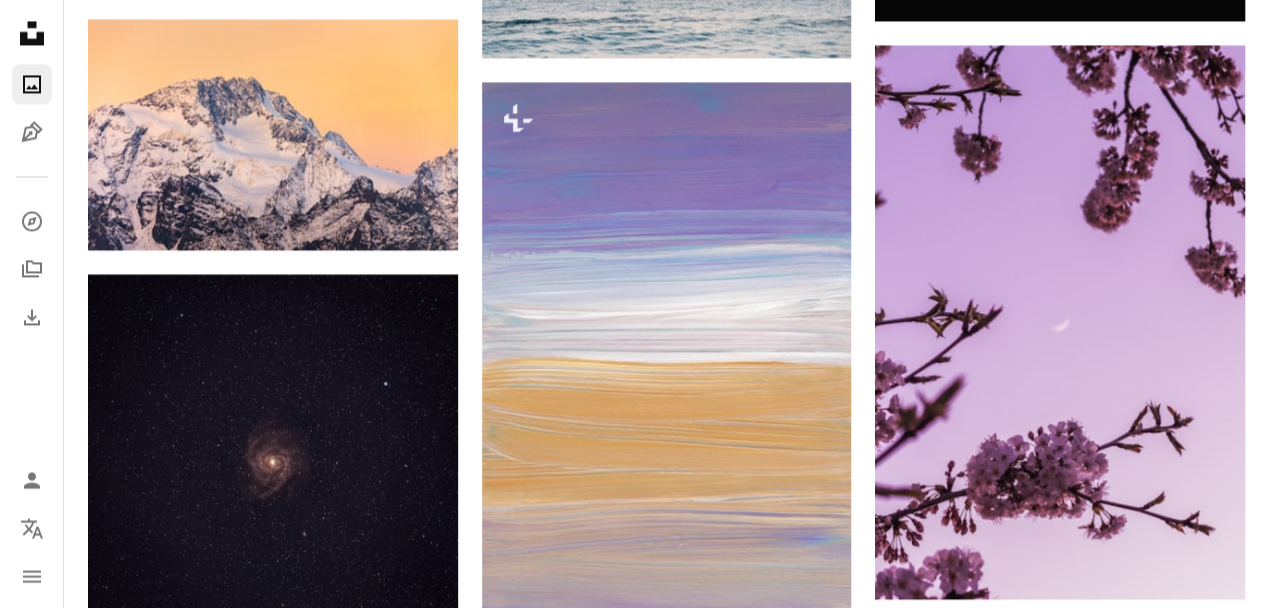 scroll, scrollTop: 20600, scrollLeft: 0, axis: vertical 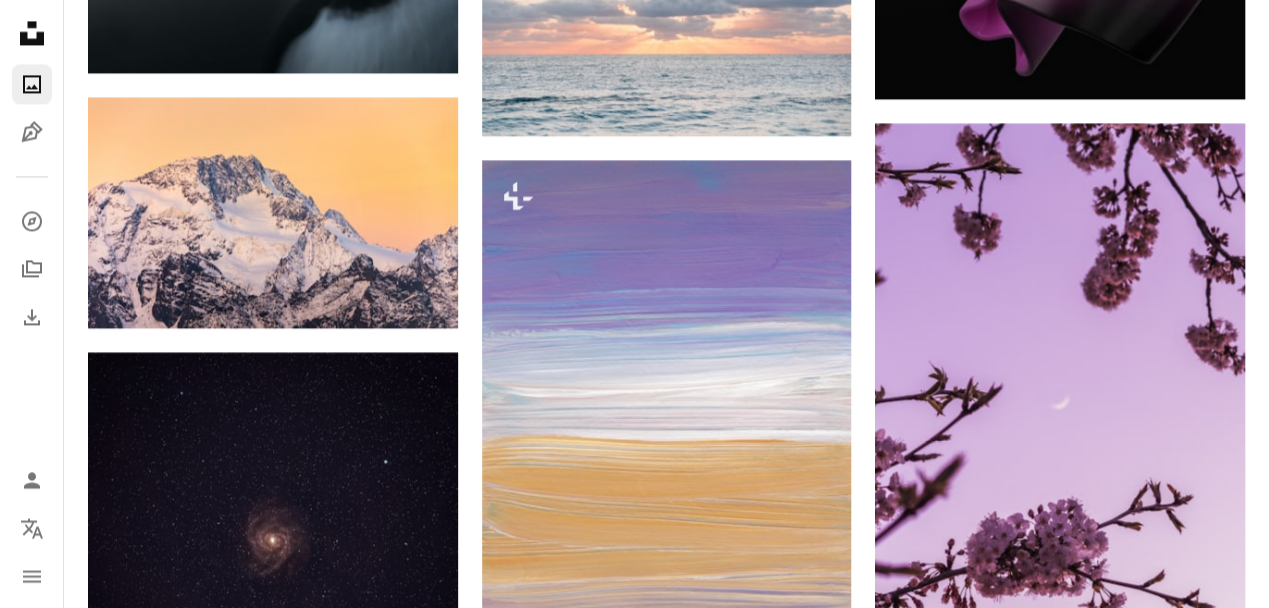 click at bounding box center [1060, 824] 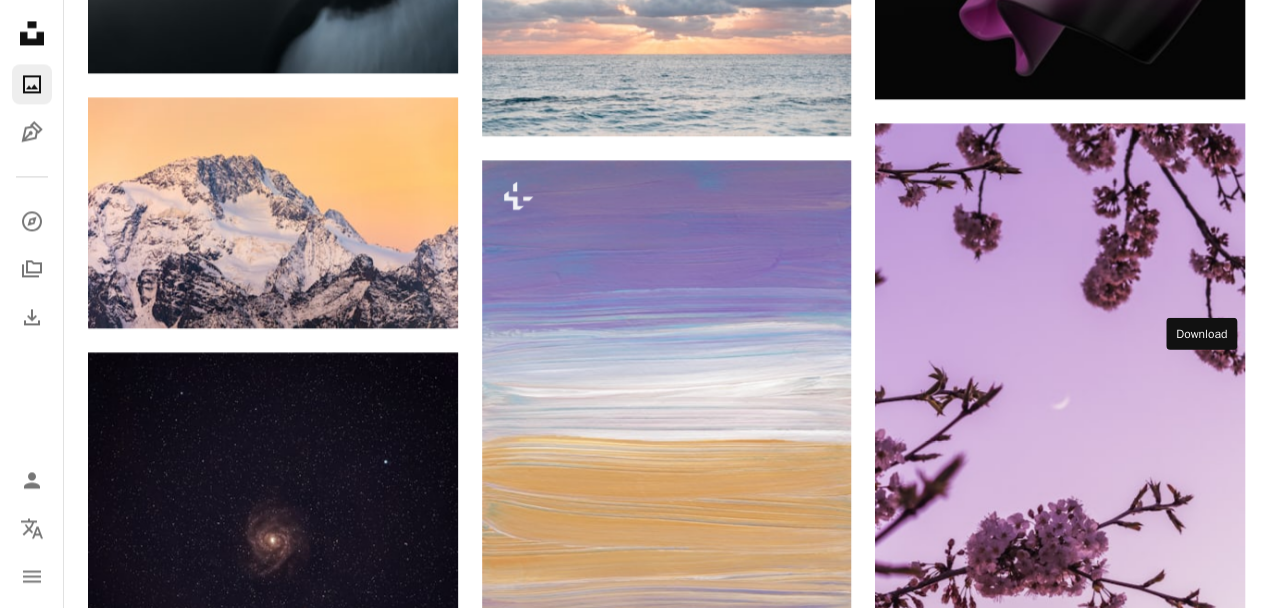 click 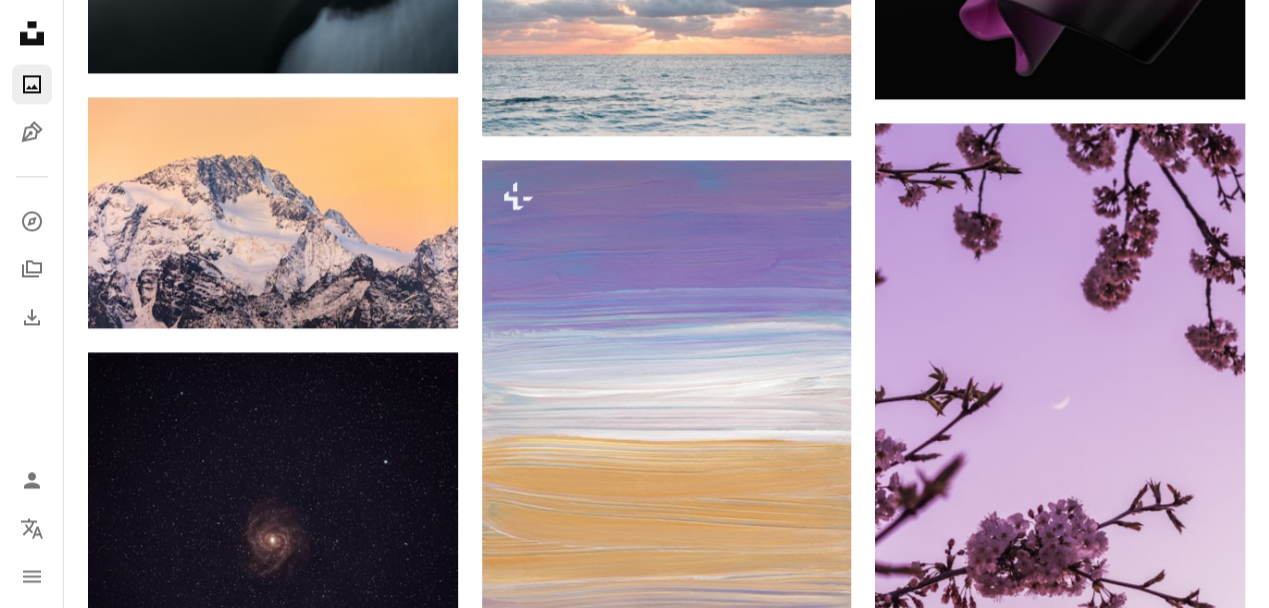 drag, startPoint x: 266, startPoint y: 607, endPoint x: 960, endPoint y: 300, distance: 758.87085 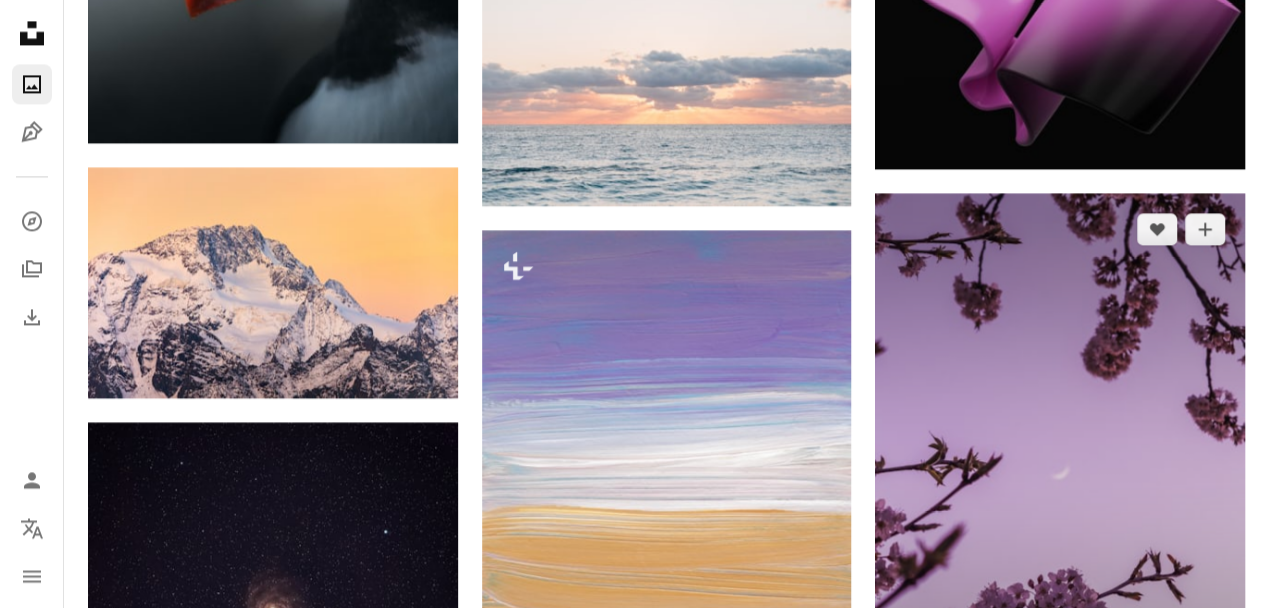 scroll, scrollTop: 20400, scrollLeft: 0, axis: vertical 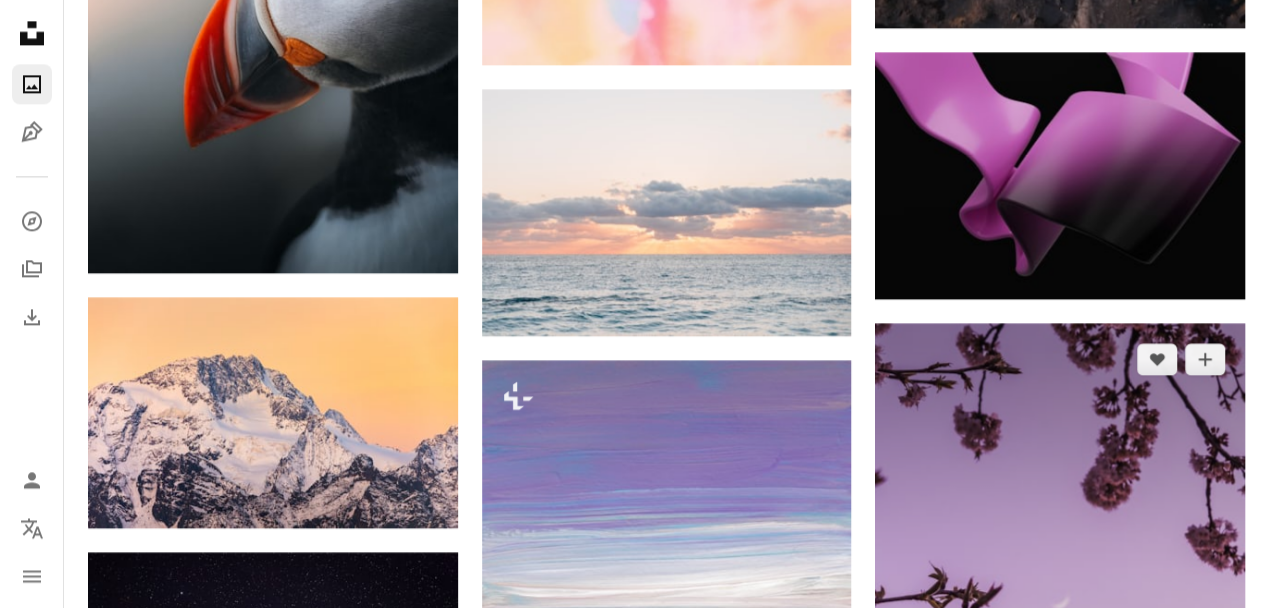 click at bounding box center (1060, 600) 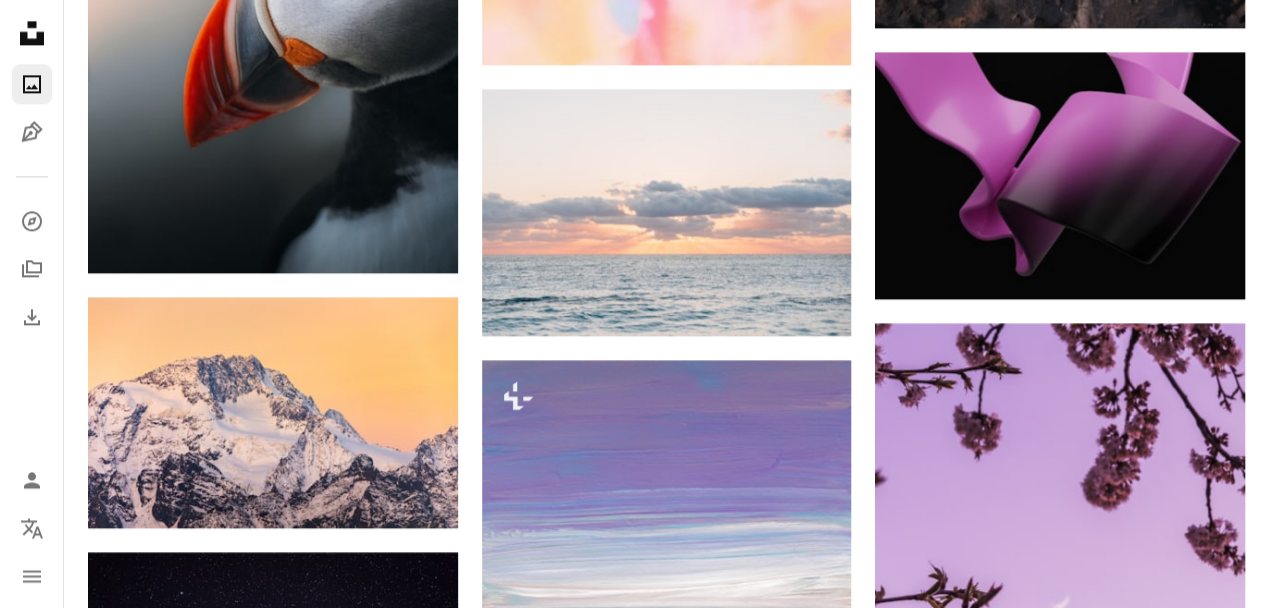 click at bounding box center (1060, 1024) 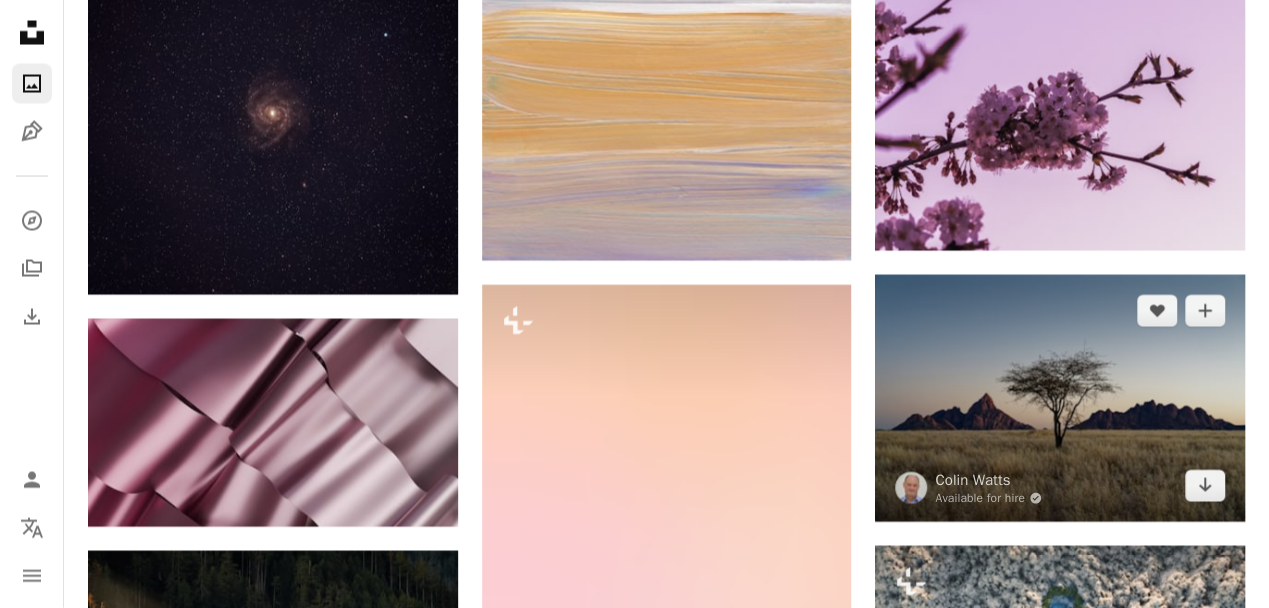 scroll, scrollTop: 21066, scrollLeft: 0, axis: vertical 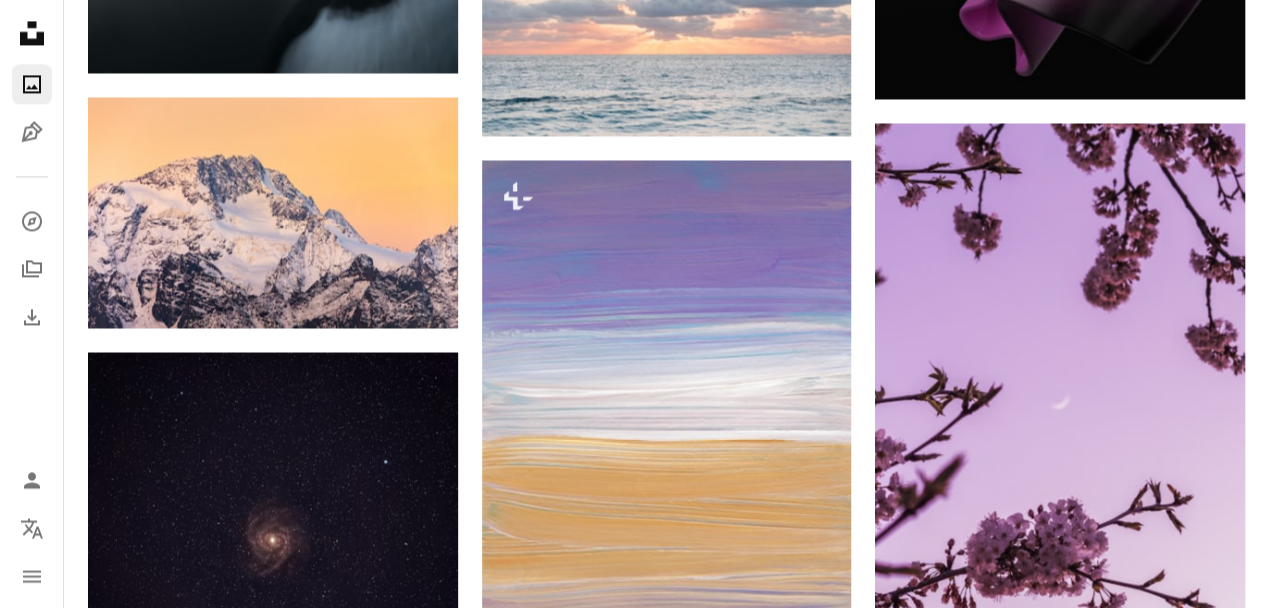 click at bounding box center (1060, 824) 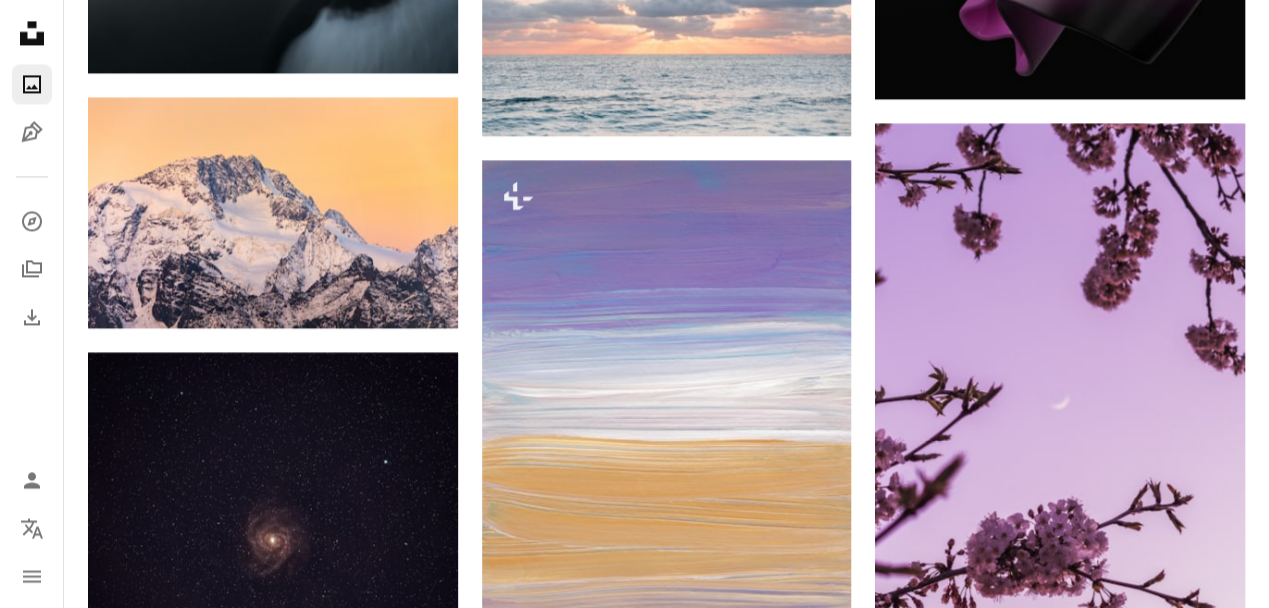 click at bounding box center (1060, 824) 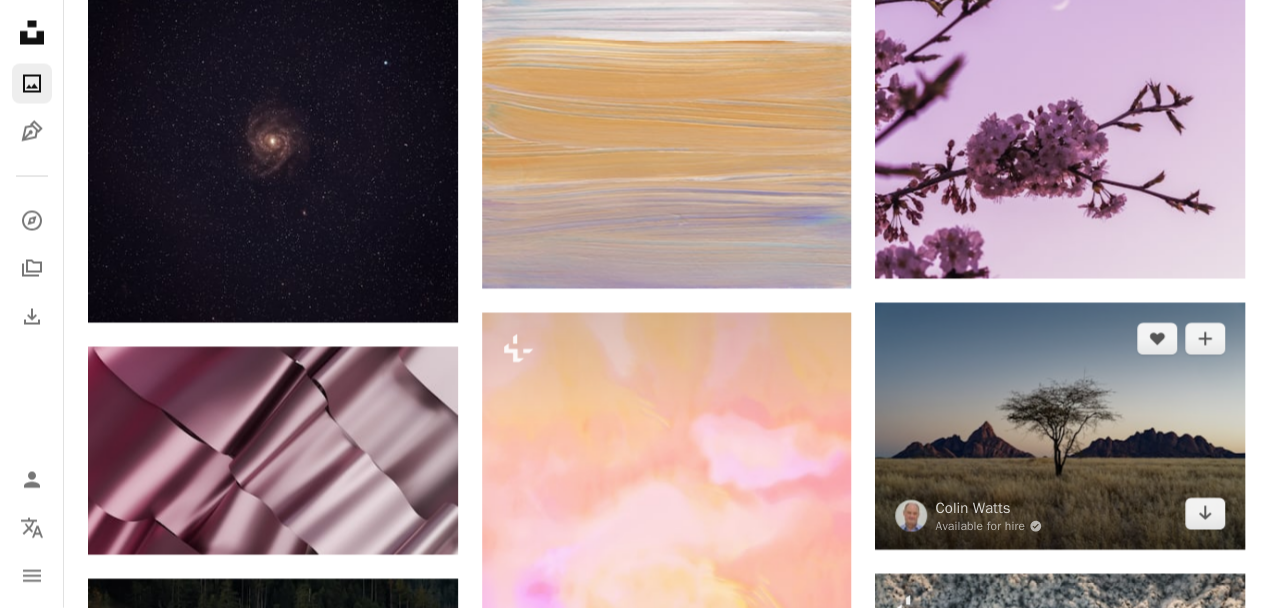 scroll, scrollTop: 21000, scrollLeft: 0, axis: vertical 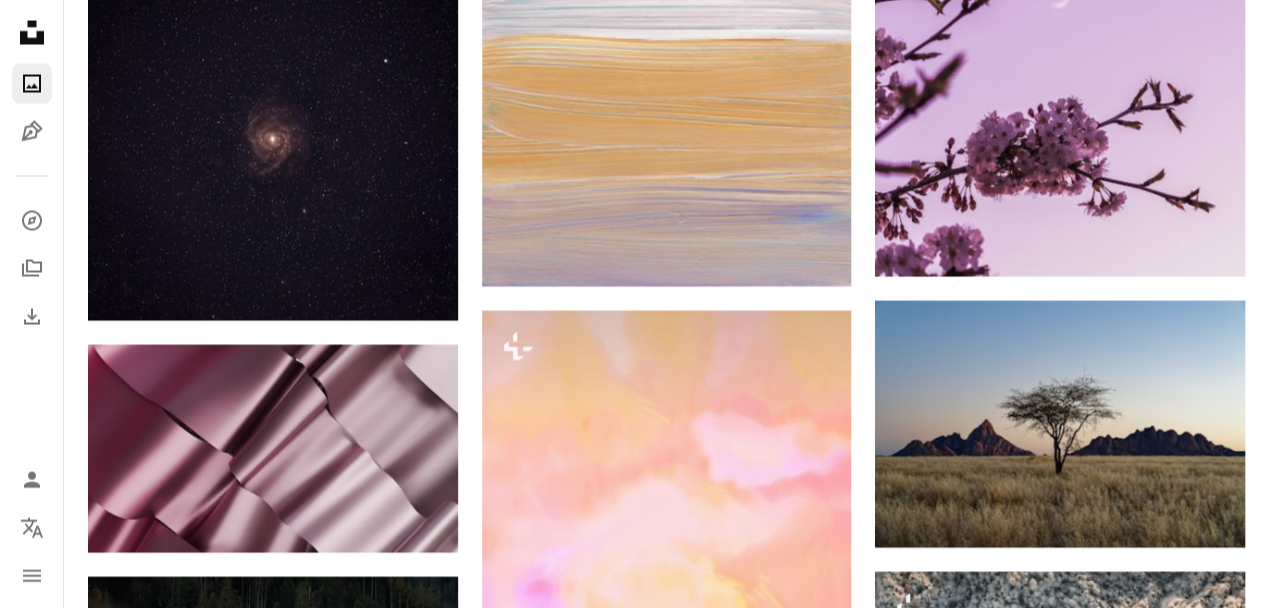 click at bounding box center [273, 1433] 